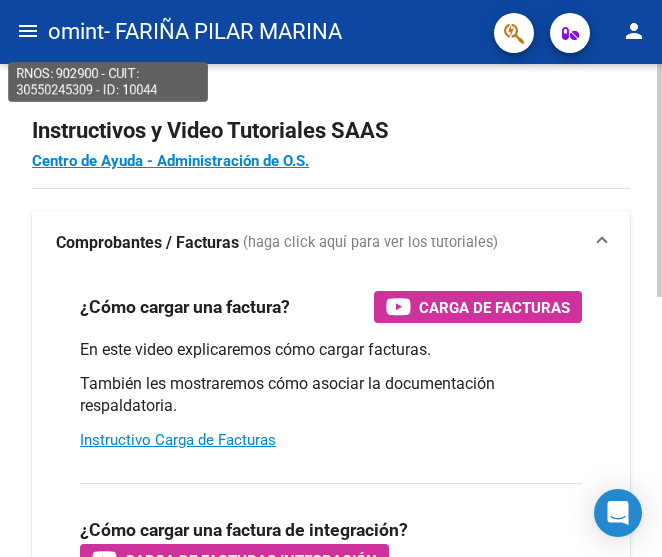 scroll, scrollTop: 0, scrollLeft: 0, axis: both 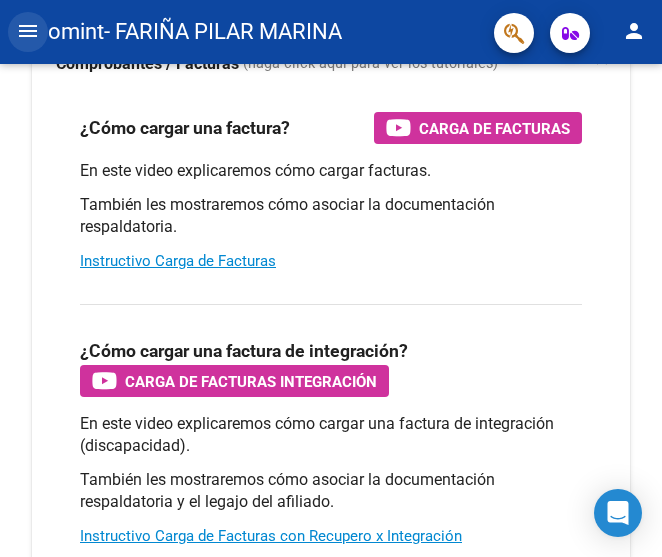 click on "menu" 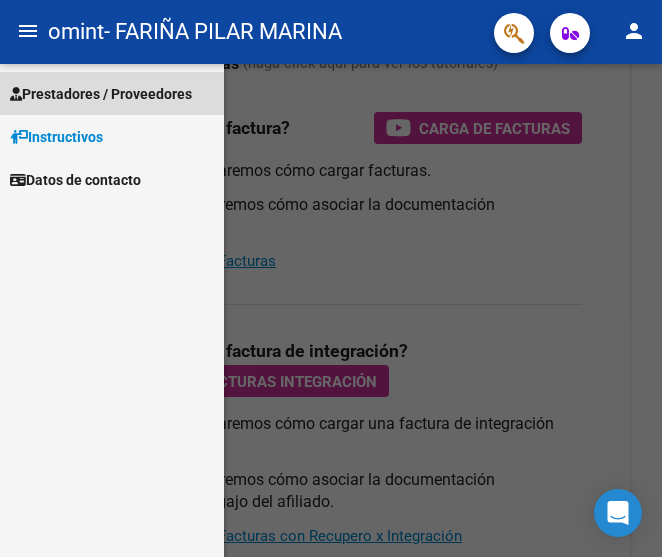 click on "Prestadores / Proveedores" at bounding box center (112, 93) 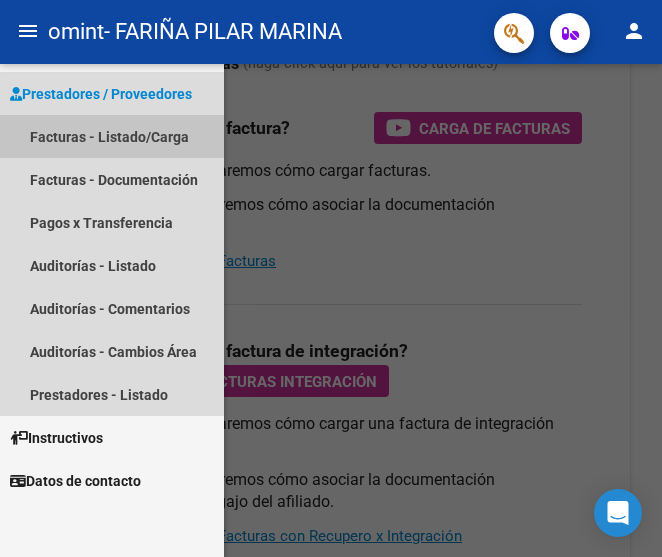 click on "Facturas - Listado/Carga" at bounding box center [112, 136] 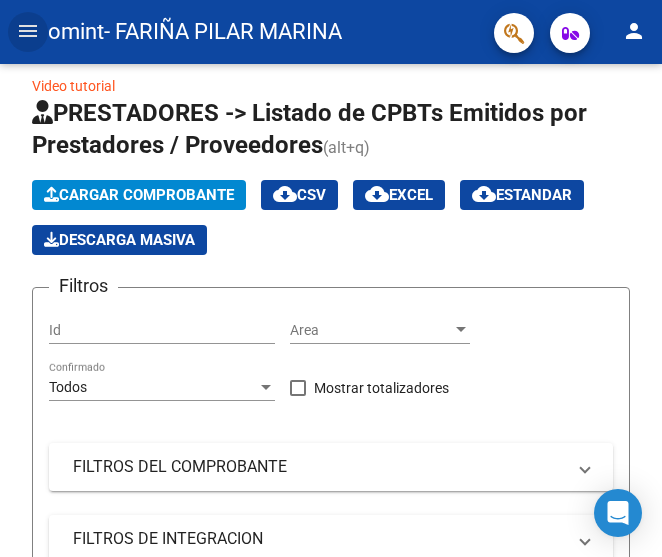 scroll, scrollTop: 0, scrollLeft: 0, axis: both 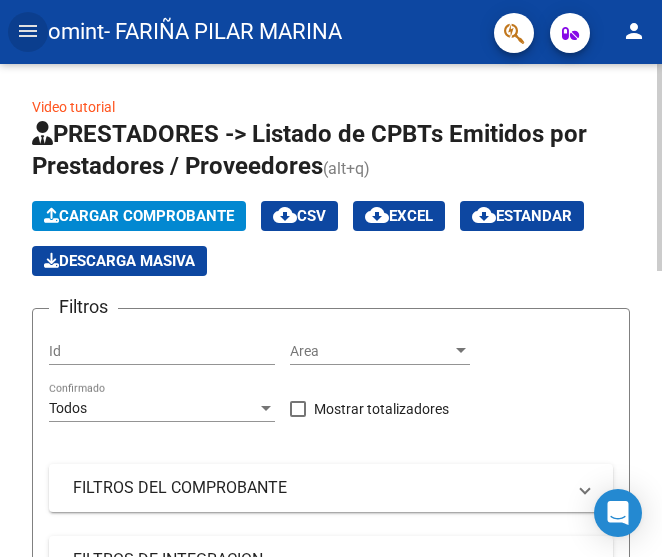 click on "Cargar Comprobante" 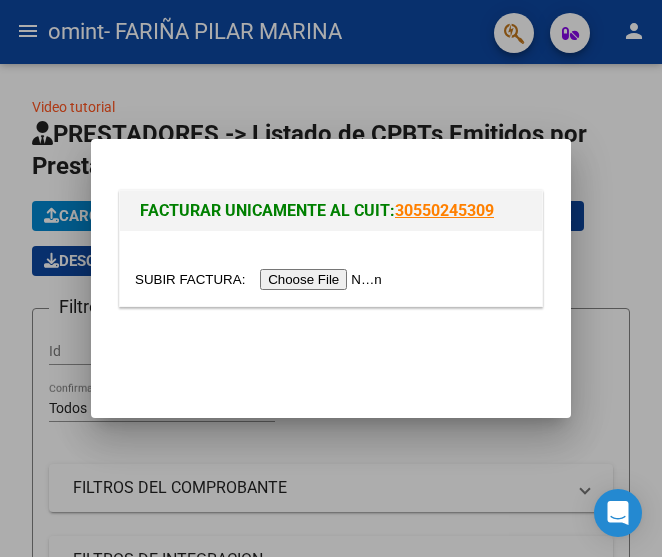 click at bounding box center [261, 279] 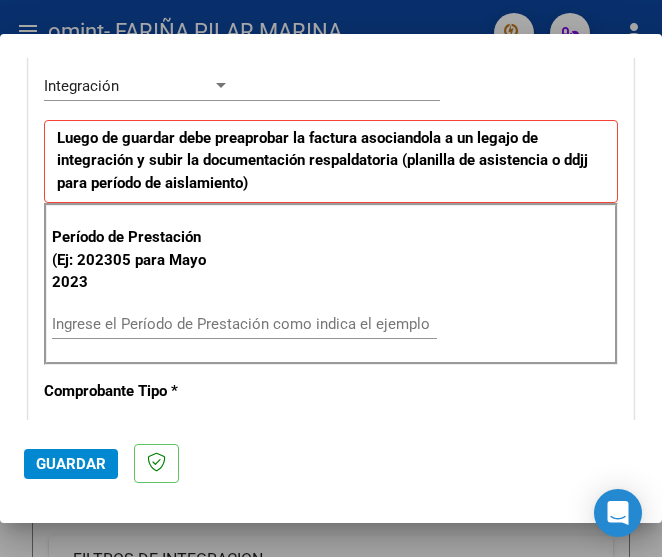 scroll, scrollTop: 463, scrollLeft: 0, axis: vertical 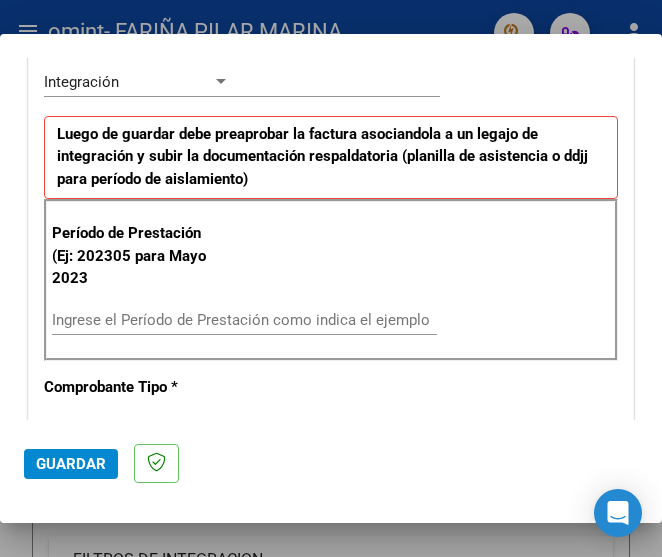 click at bounding box center (221, 81) 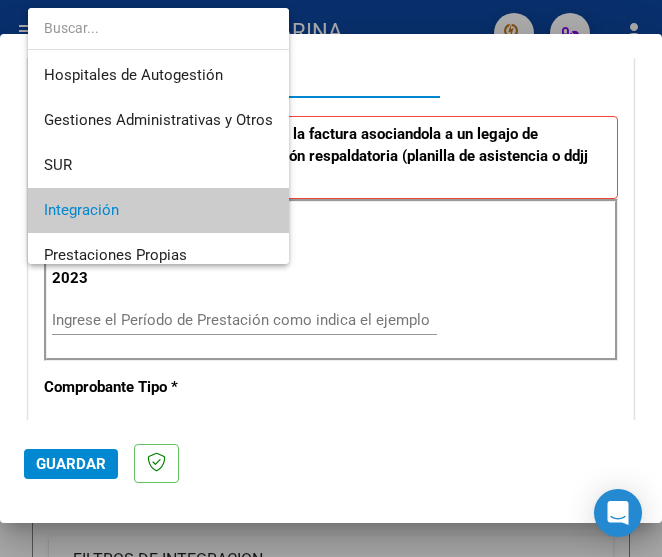 scroll, scrollTop: 129, scrollLeft: 0, axis: vertical 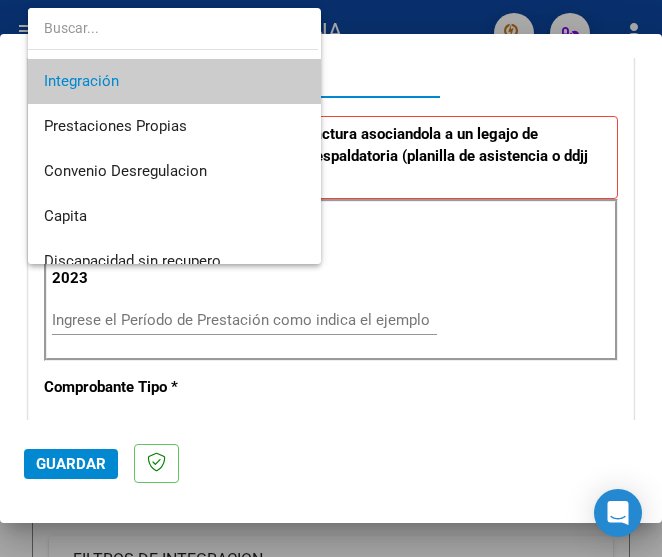 click at bounding box center (331, 278) 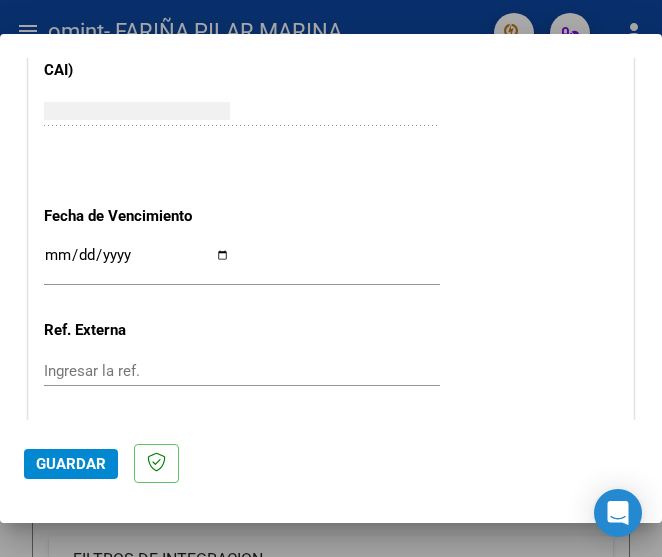 scroll, scrollTop: 1321, scrollLeft: 0, axis: vertical 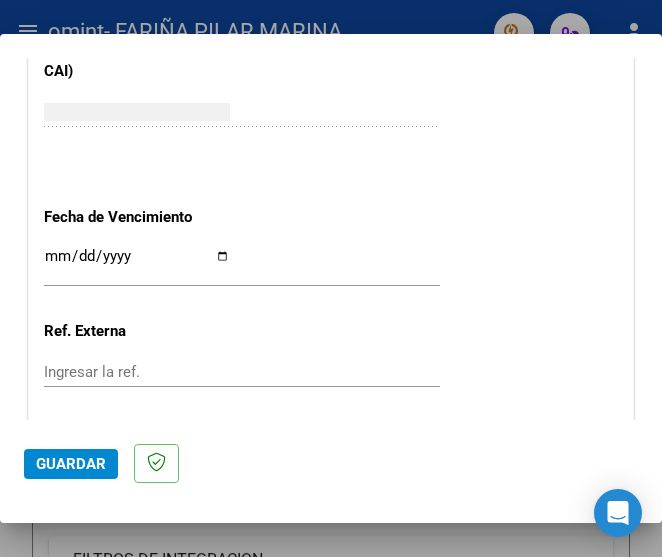 click on "Ingresar la fecha" at bounding box center [137, 264] 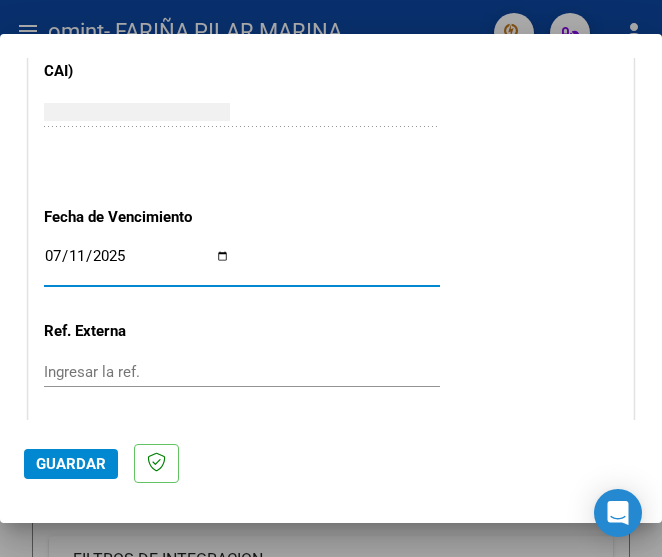 click on "2025-07-11" at bounding box center (137, 264) 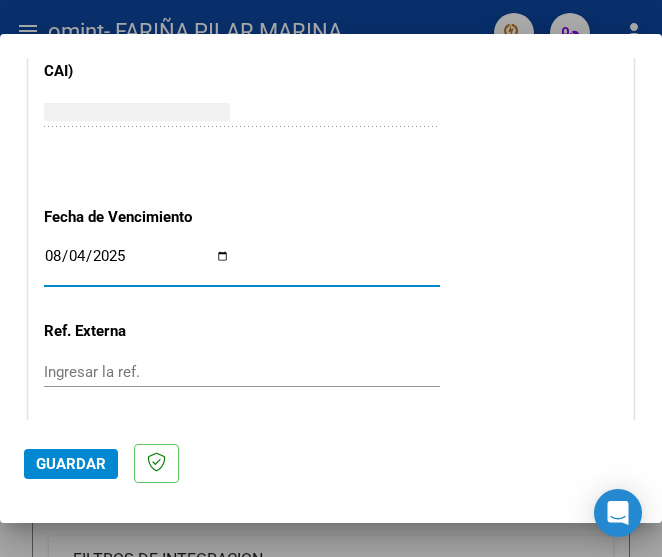 type on "2025-08-04" 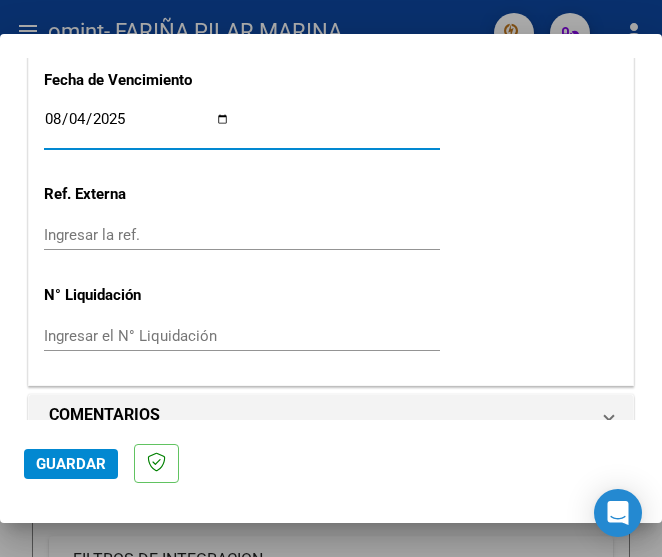 scroll, scrollTop: 1459, scrollLeft: 0, axis: vertical 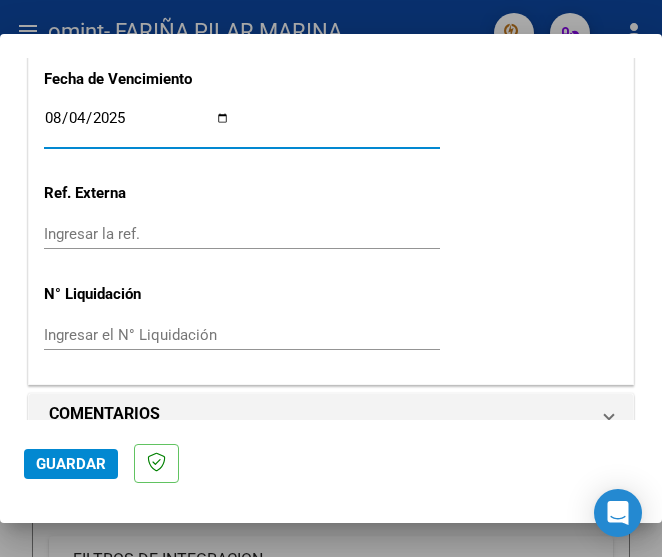 click on "Ingresar la ref." 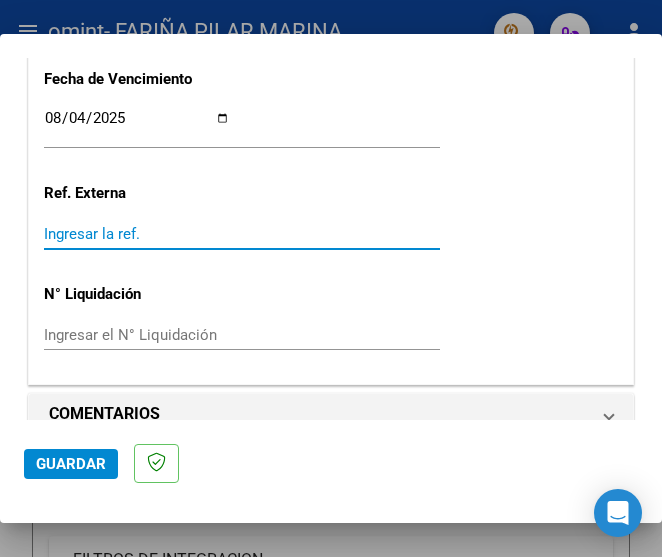 click on "Ingresar la ref." 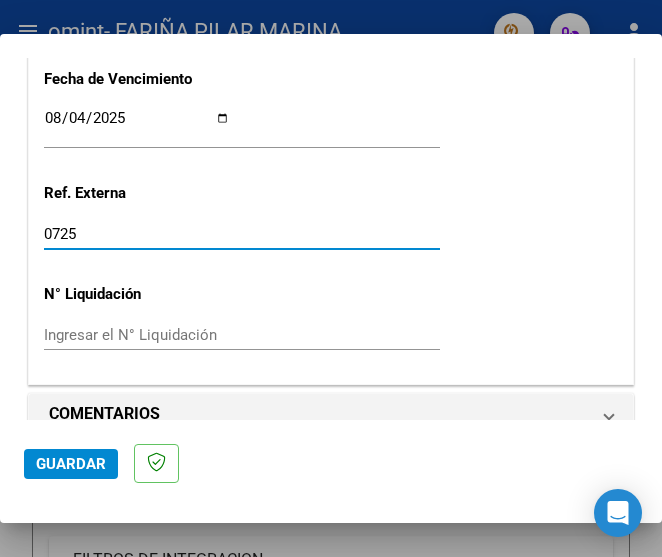 scroll, scrollTop: 1489, scrollLeft: 0, axis: vertical 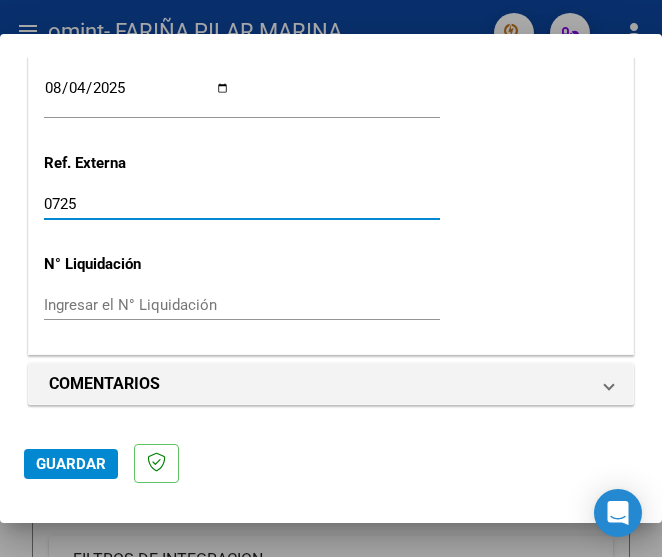 type on "0725" 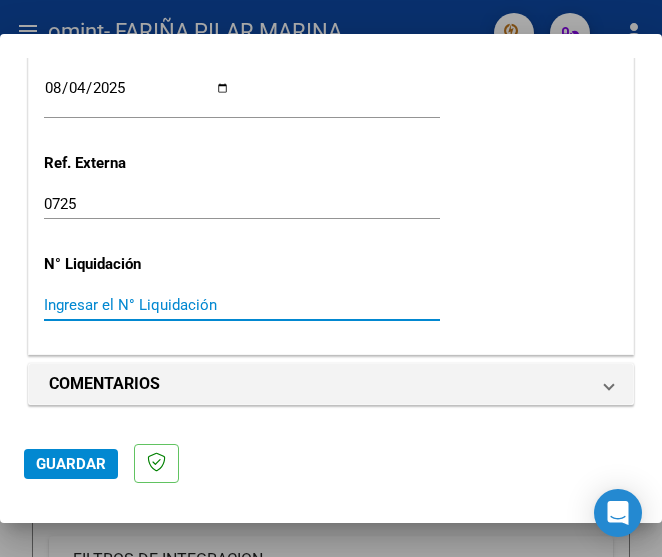 click on "Guardar" 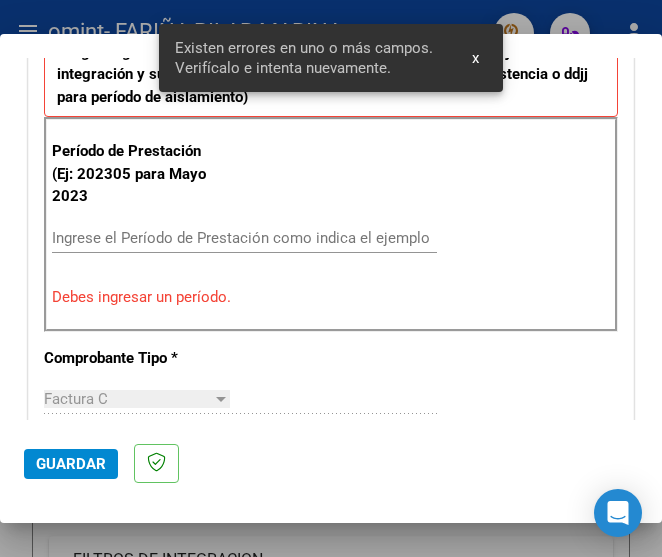 scroll, scrollTop: 512, scrollLeft: 0, axis: vertical 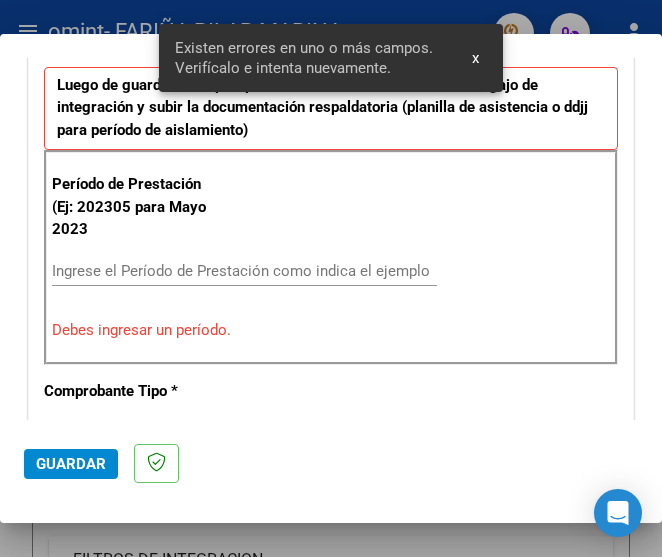 click on "Ingrese el Período de Prestación como indica el ejemplo" at bounding box center [244, 271] 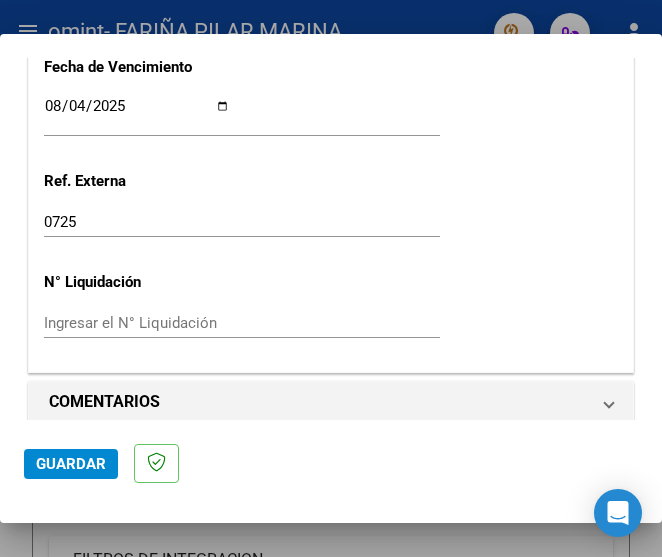 scroll, scrollTop: 1489, scrollLeft: 0, axis: vertical 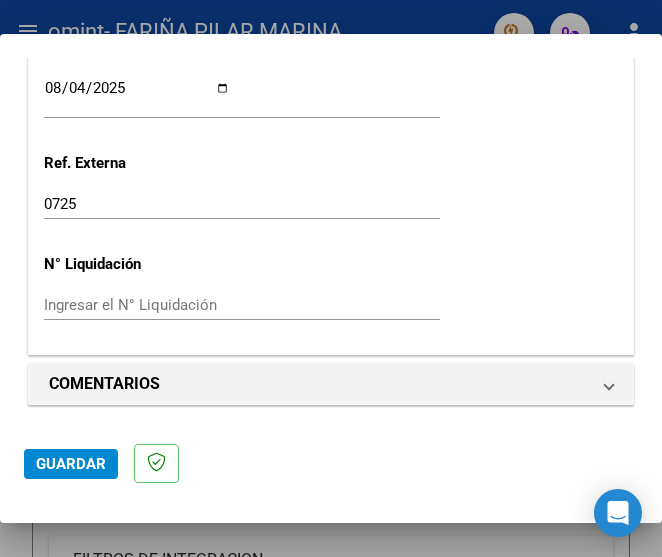 type on "202507" 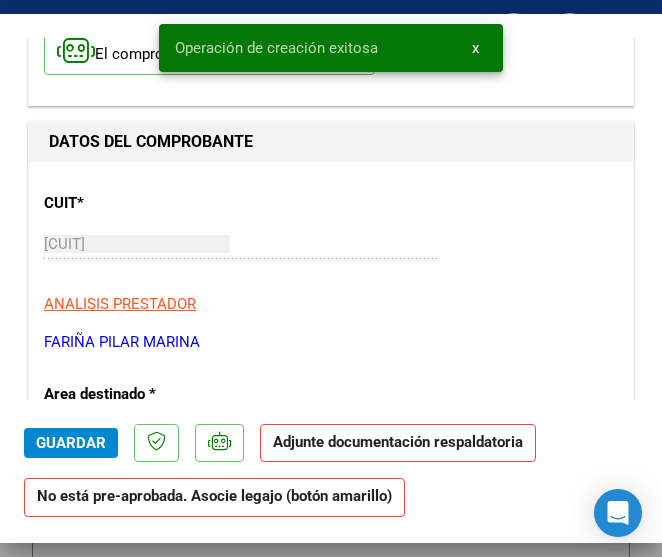scroll, scrollTop: 0, scrollLeft: 0, axis: both 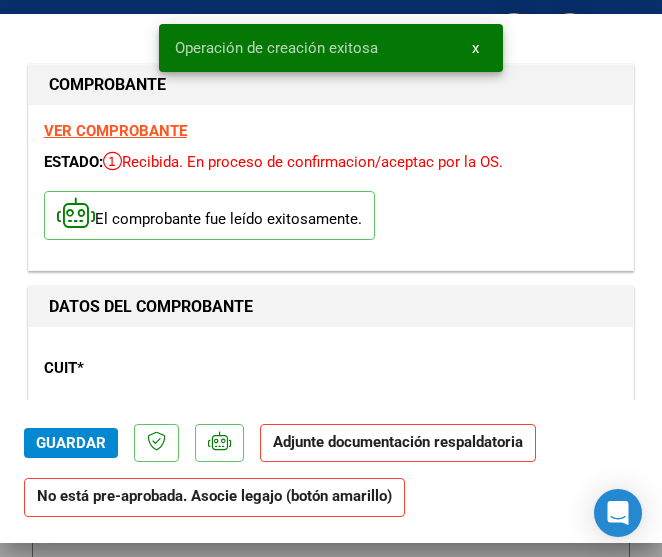 click on "Adjunte documentación respaldatoria" 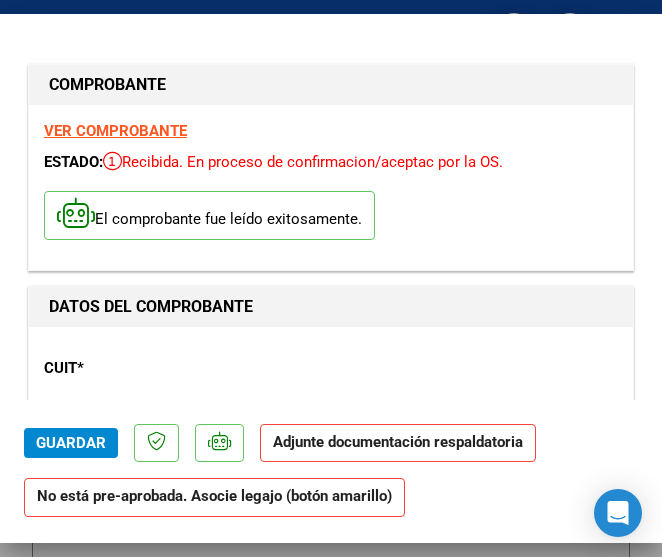 click on "Adjunte documentación respaldatoria" 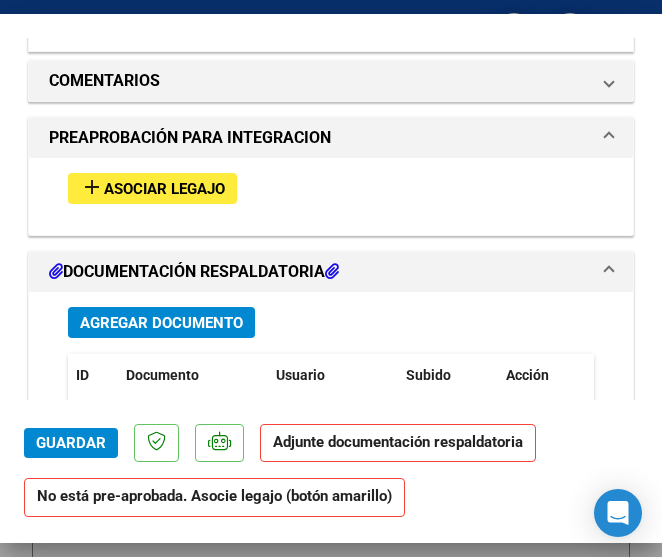 scroll, scrollTop: 1751, scrollLeft: 0, axis: vertical 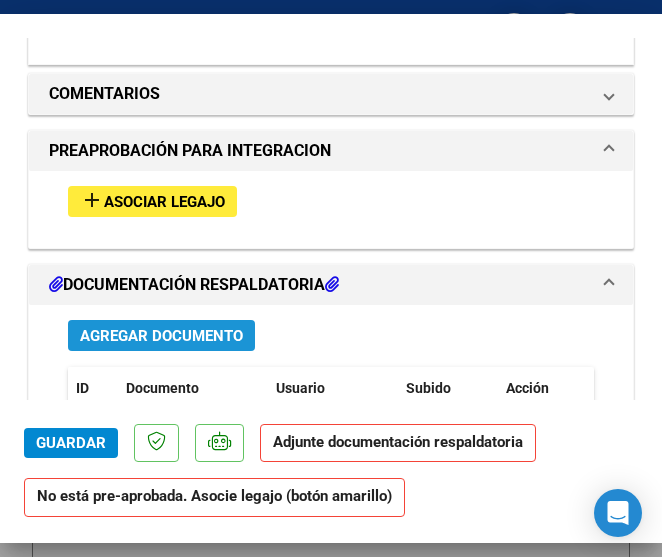 click on "Agregar Documento" at bounding box center [161, 335] 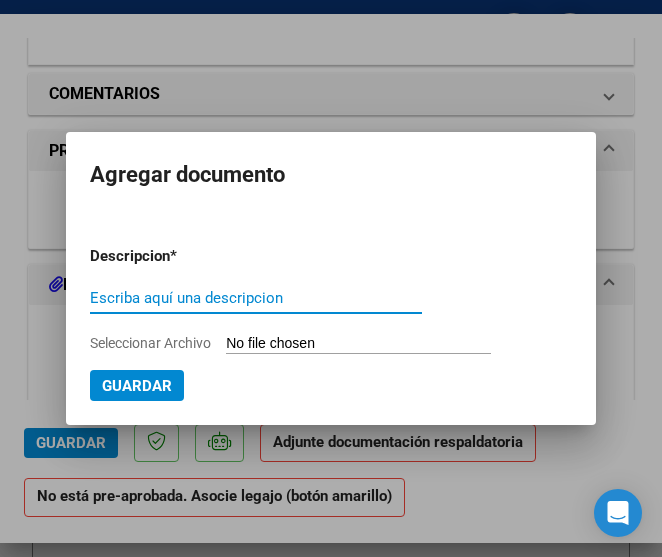 click on "Escriba aquí una descripcion" at bounding box center [256, 298] 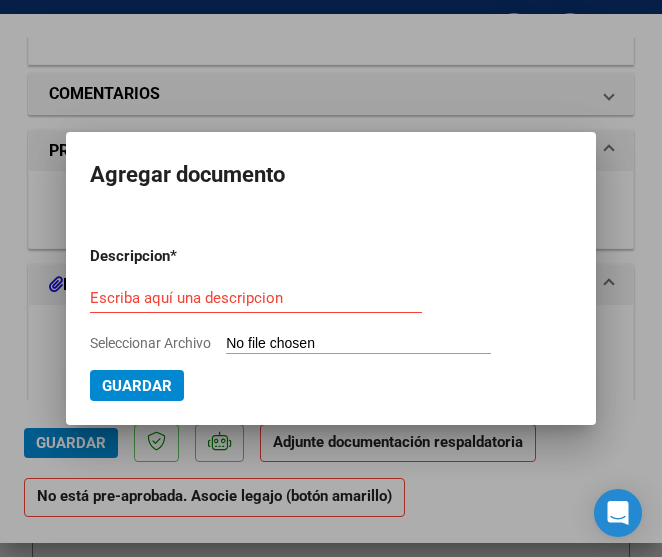 type on "C:\fakepath\Planilla de asistencia 07.2025 [LAST].pdf" 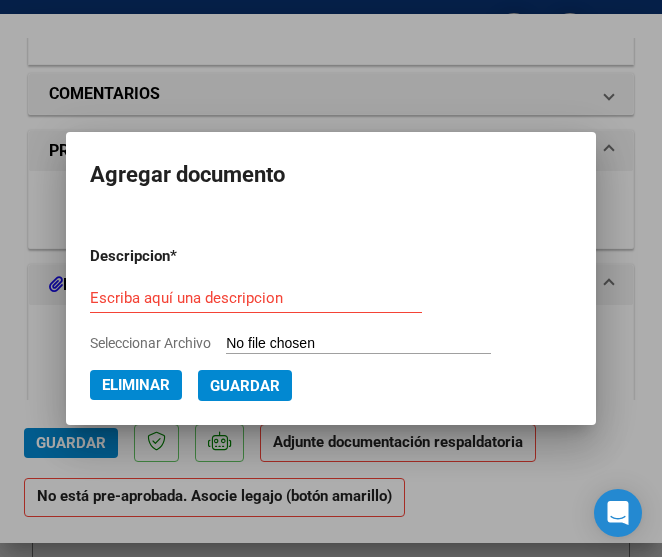 click on "Escriba aquí una descripcion" at bounding box center [256, 298] 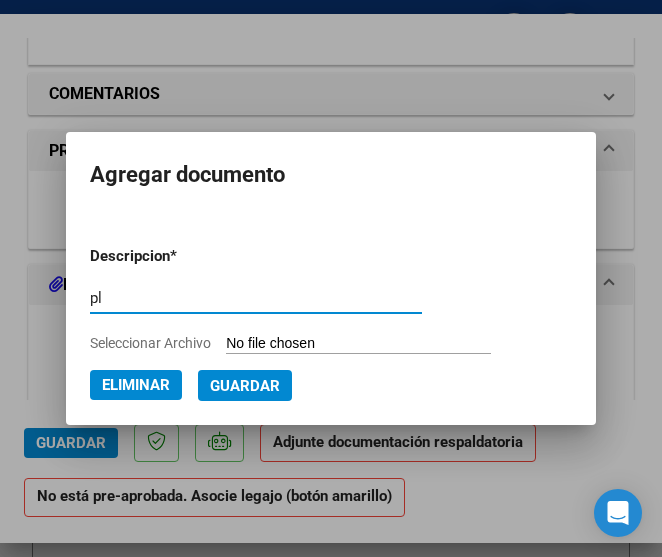 type on "p" 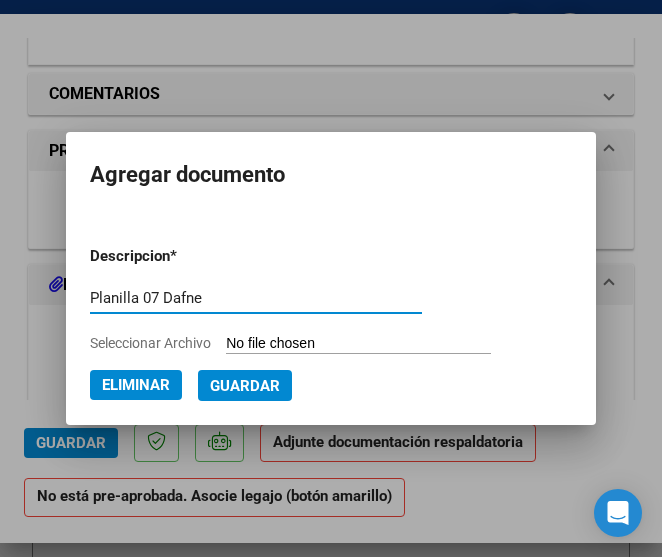 type on "Planilla 07 Dafne" 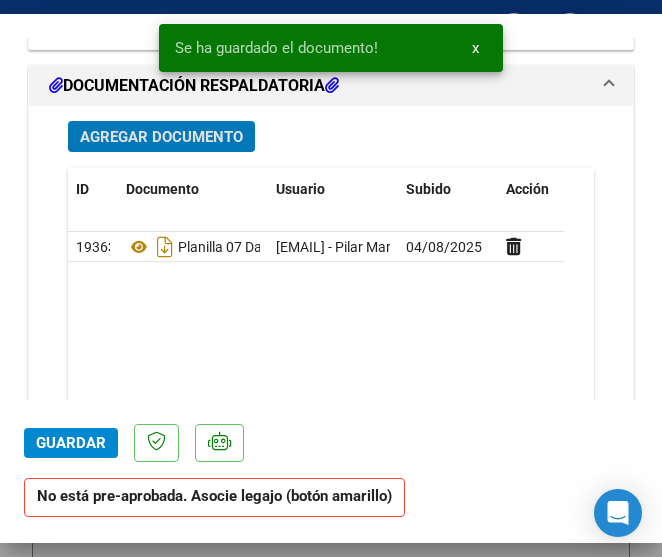 click on "[NUMBER] Planilla 07 [LAST]   [EMAIL] - Pilar Marina Fariña   [DATE]" 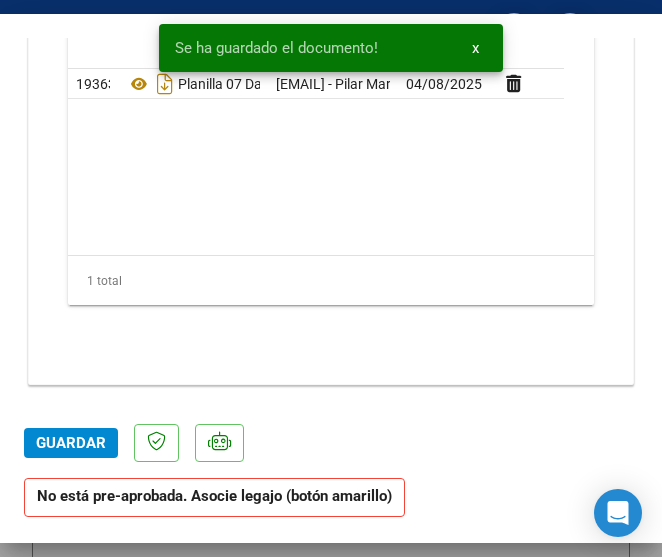click on "Guardar" 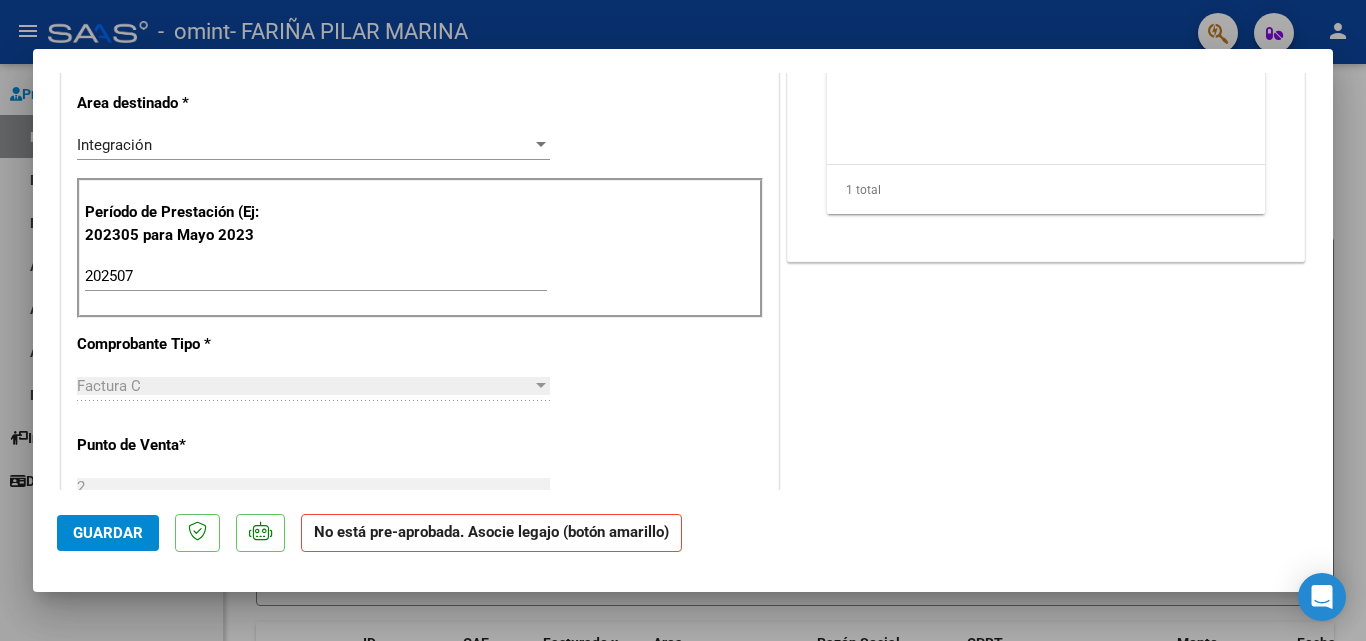 scroll, scrollTop: 0, scrollLeft: 0, axis: both 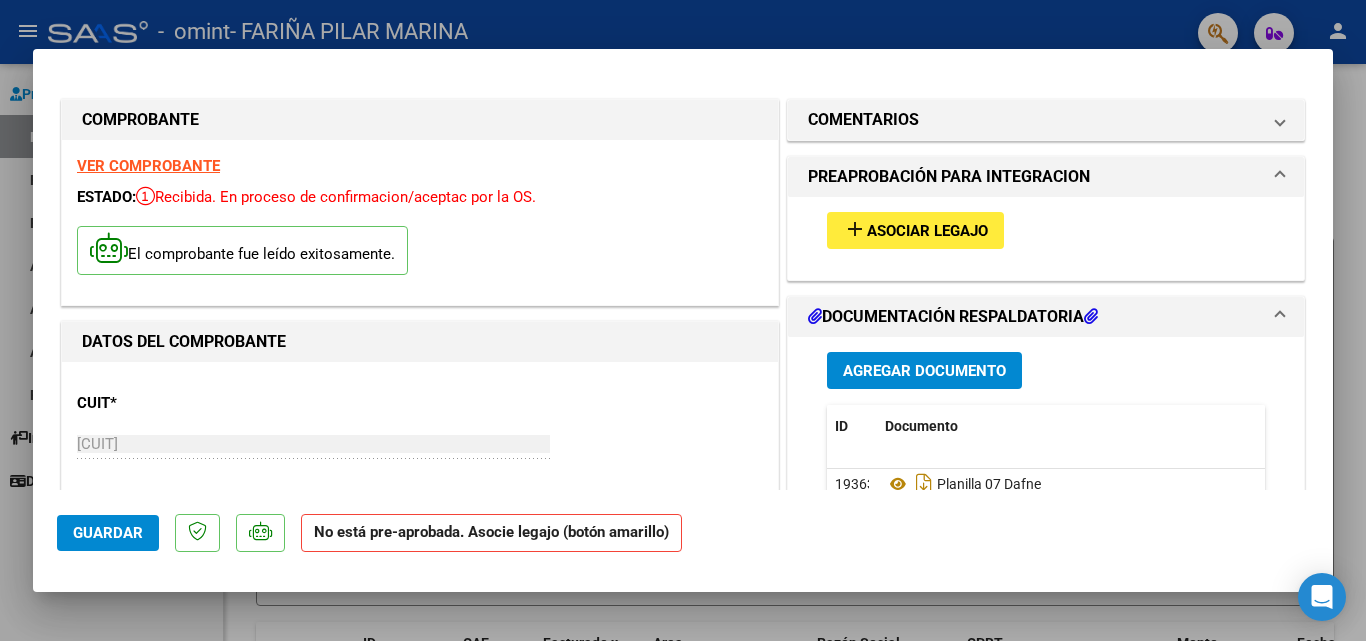 click on "Guardar" 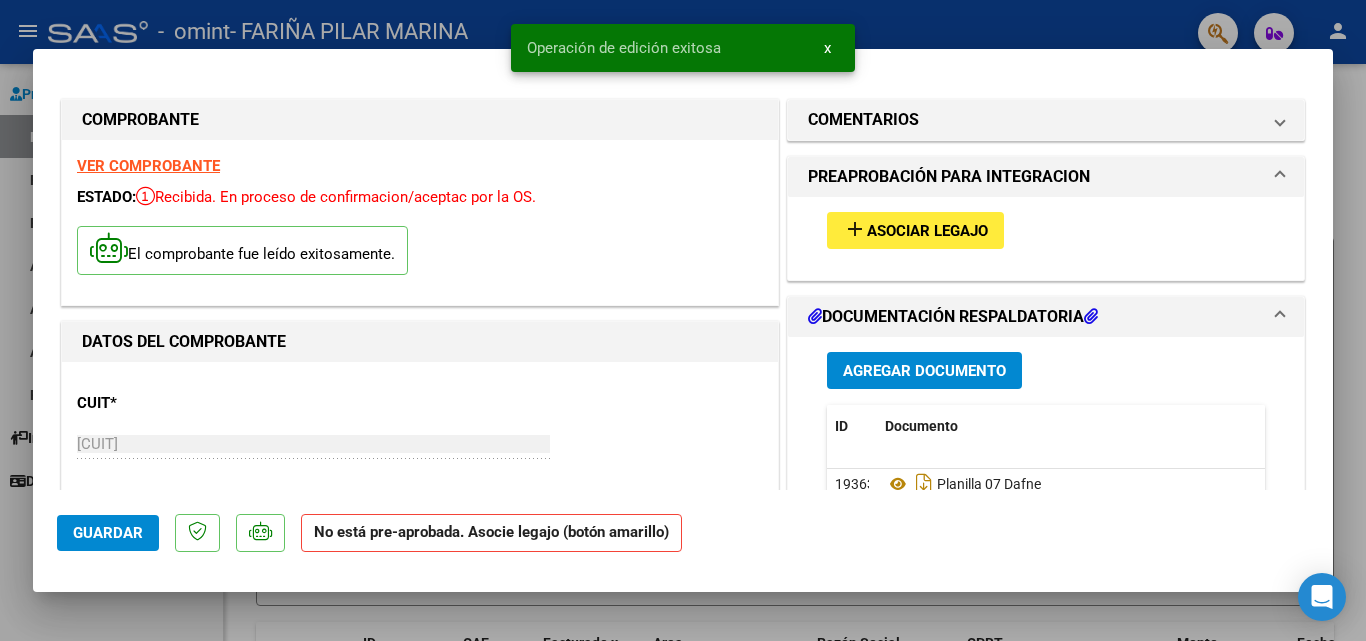 click on "x" at bounding box center [827, 48] 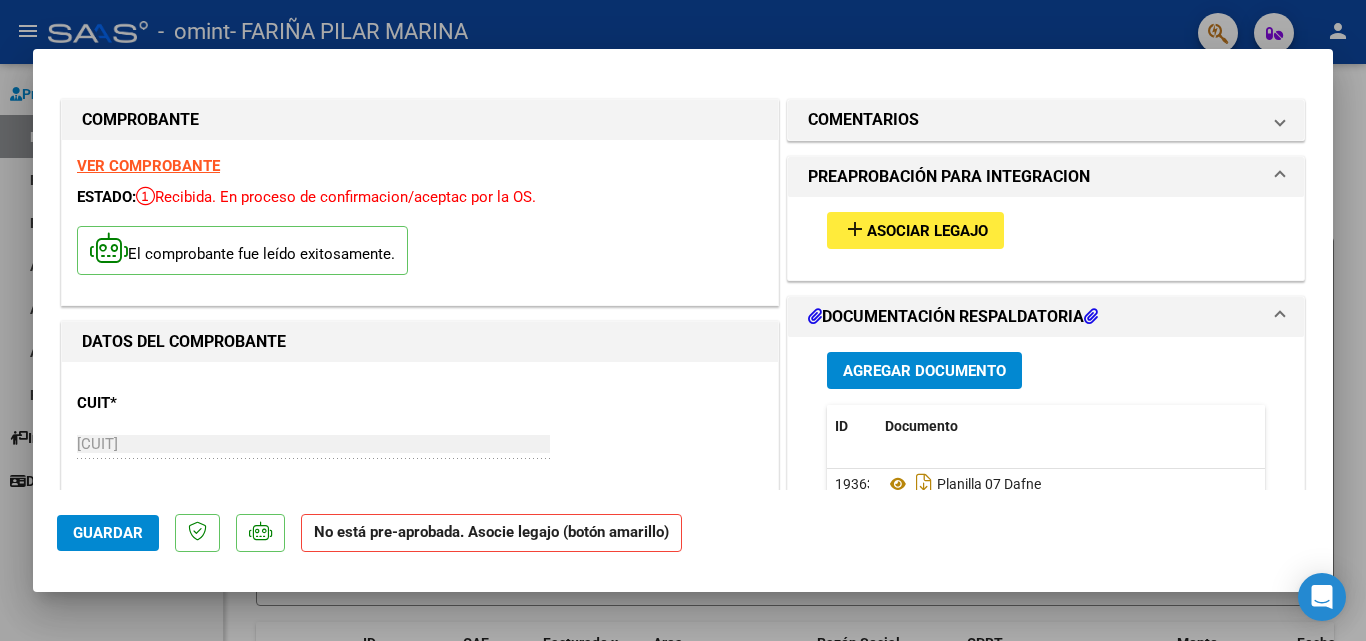 click at bounding box center (683, 320) 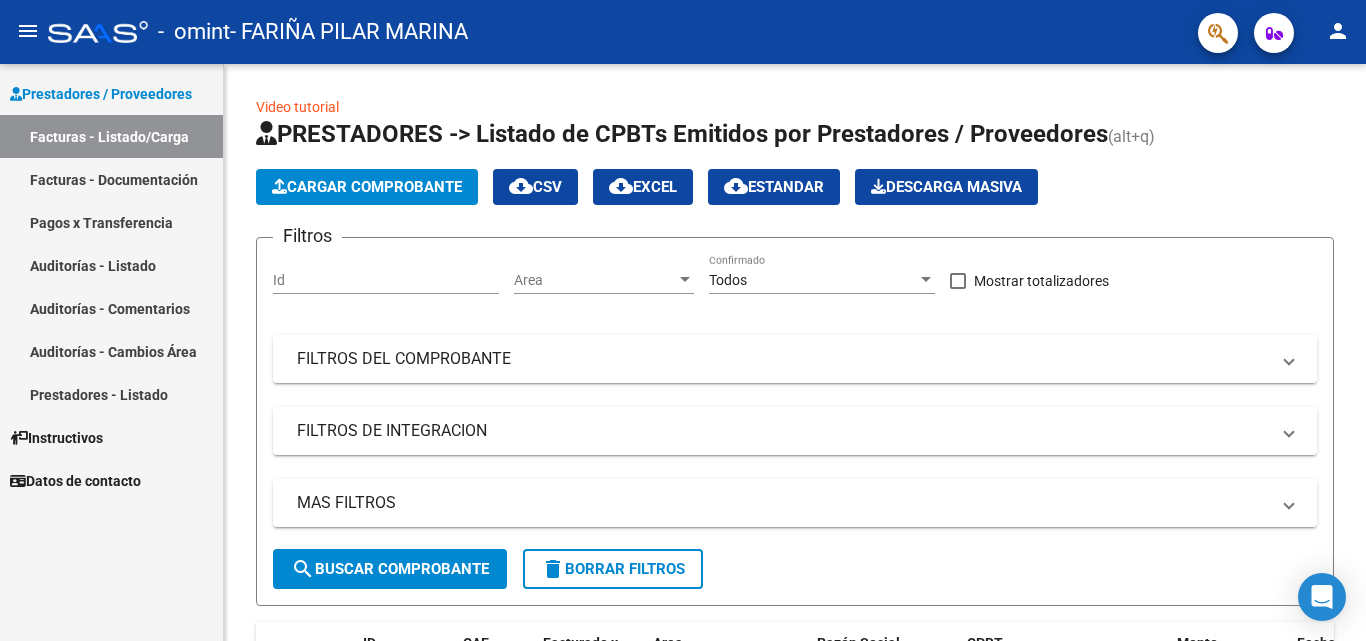 click on "Facturas - Documentación" at bounding box center (111, 179) 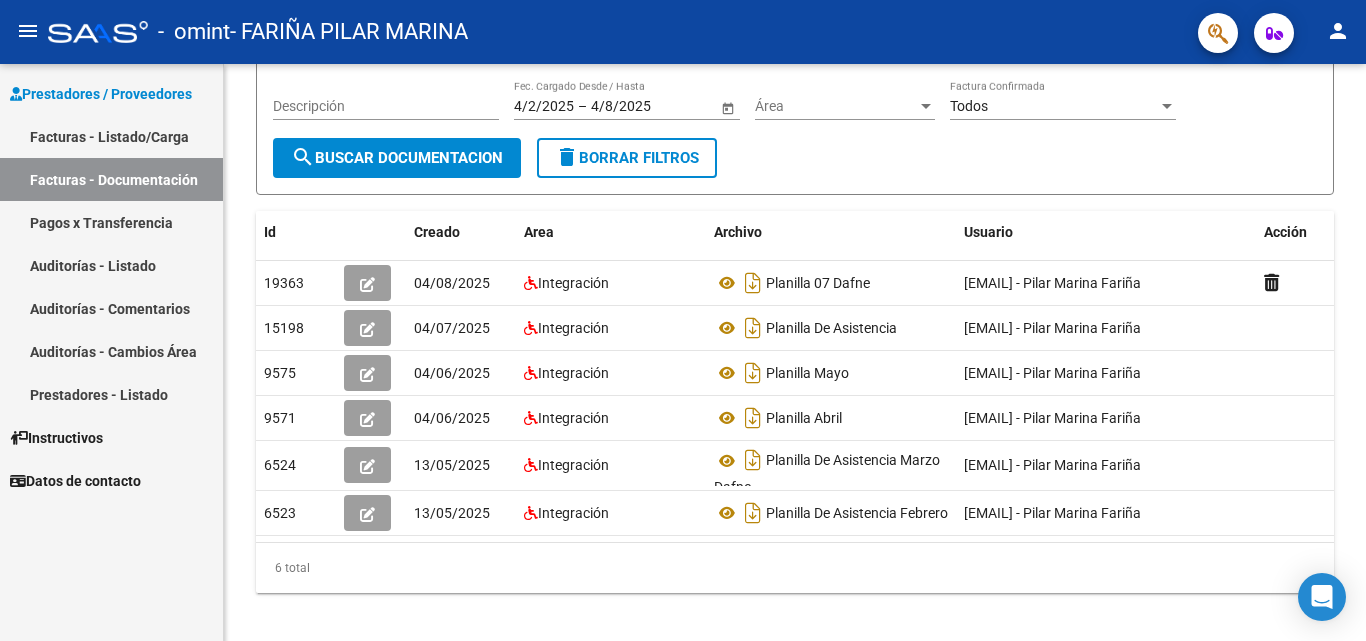 scroll, scrollTop: 246, scrollLeft: 0, axis: vertical 